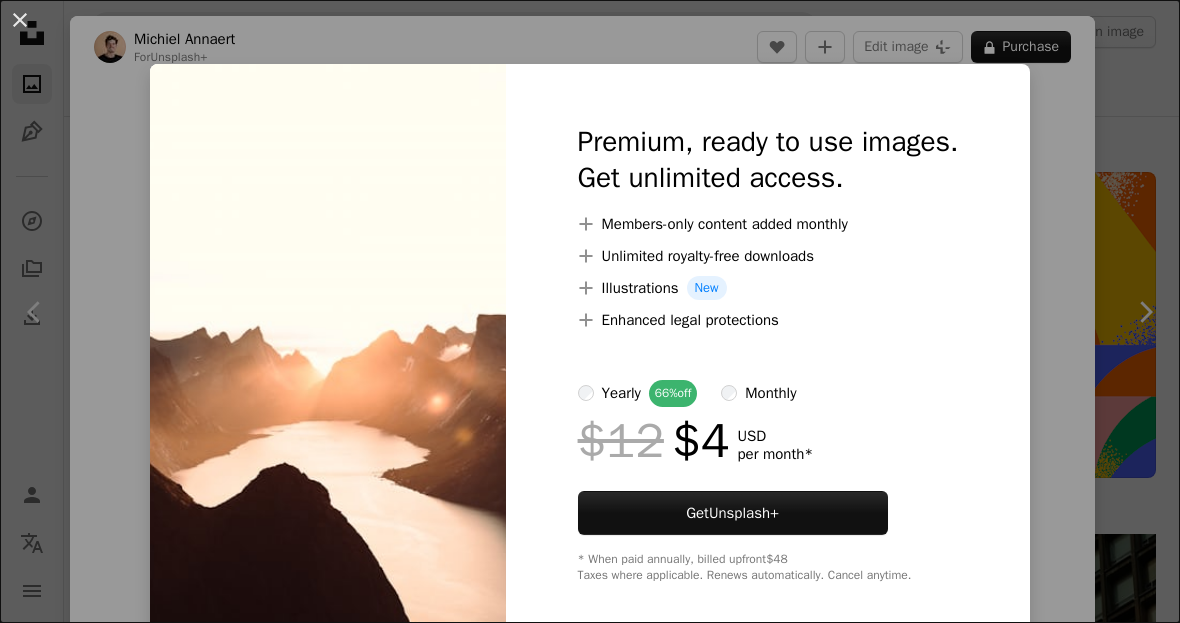 scroll, scrollTop: 645, scrollLeft: 0, axis: vertical 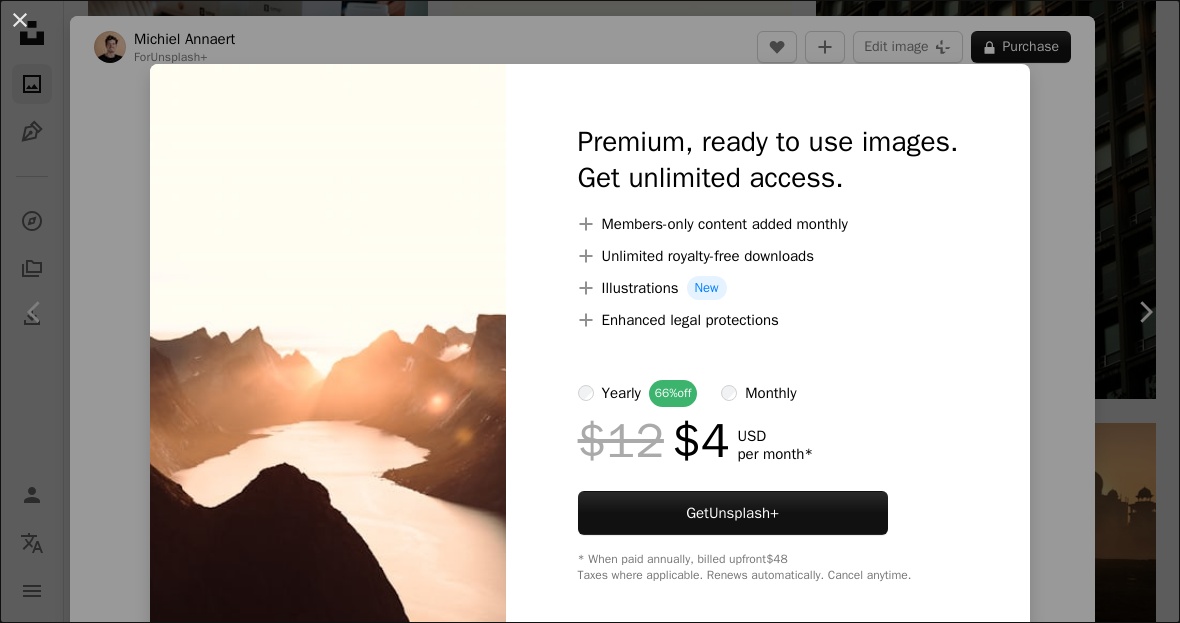 click on "An X shape Premium, ready to use images. Get unlimited access. A plus sign Members-only content added monthly A plus sign Unlimited royalty-free downloads A plus sign Illustrations  New A plus sign Enhanced legal protections yearly 66%  off monthly $12   $4 USD per month * Get  Unsplash+ * When paid annually, billed upfront  $48 Taxes where applicable. Renews automatically. Cancel anytime." at bounding box center (590, 311) 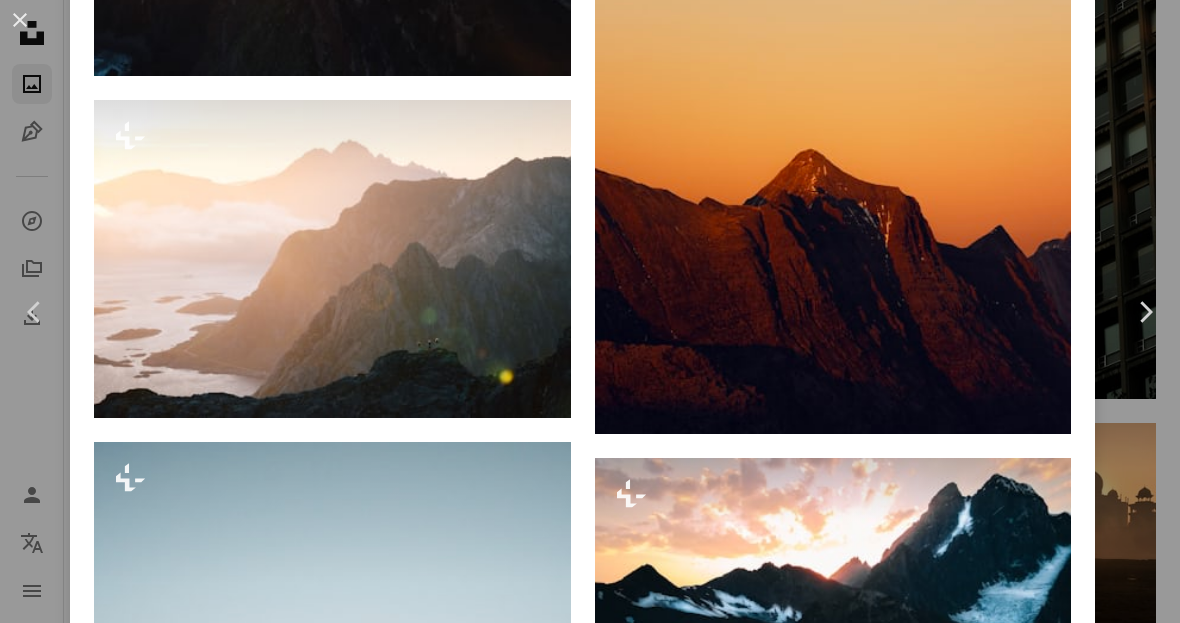 scroll, scrollTop: 1716, scrollLeft: 0, axis: vertical 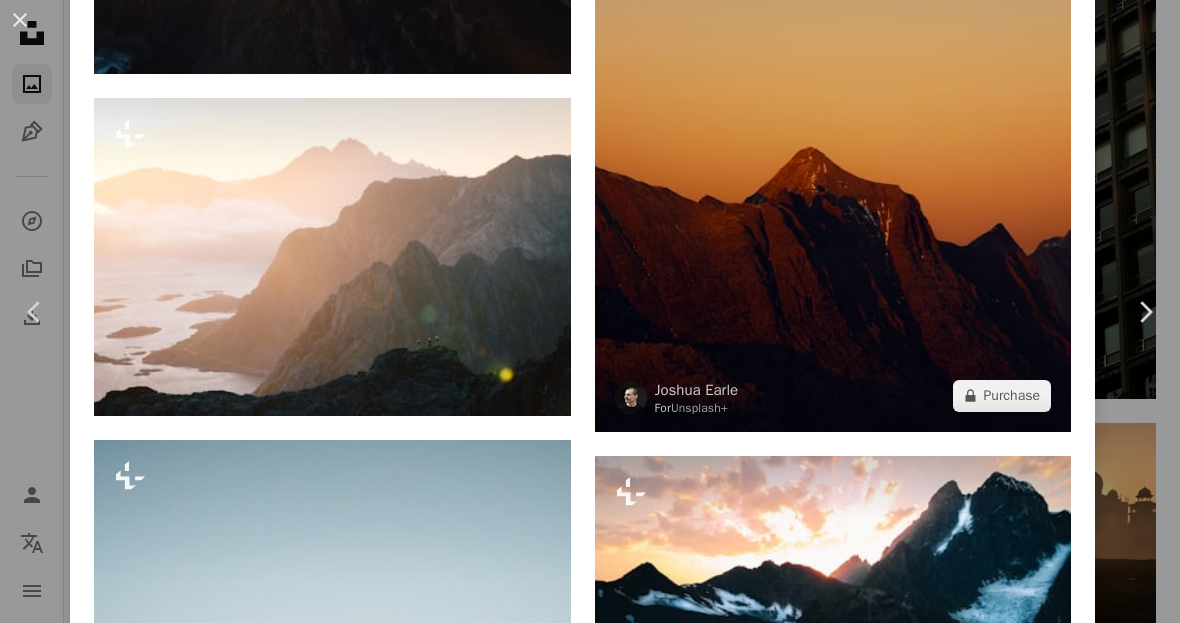 click at bounding box center [833, 74] 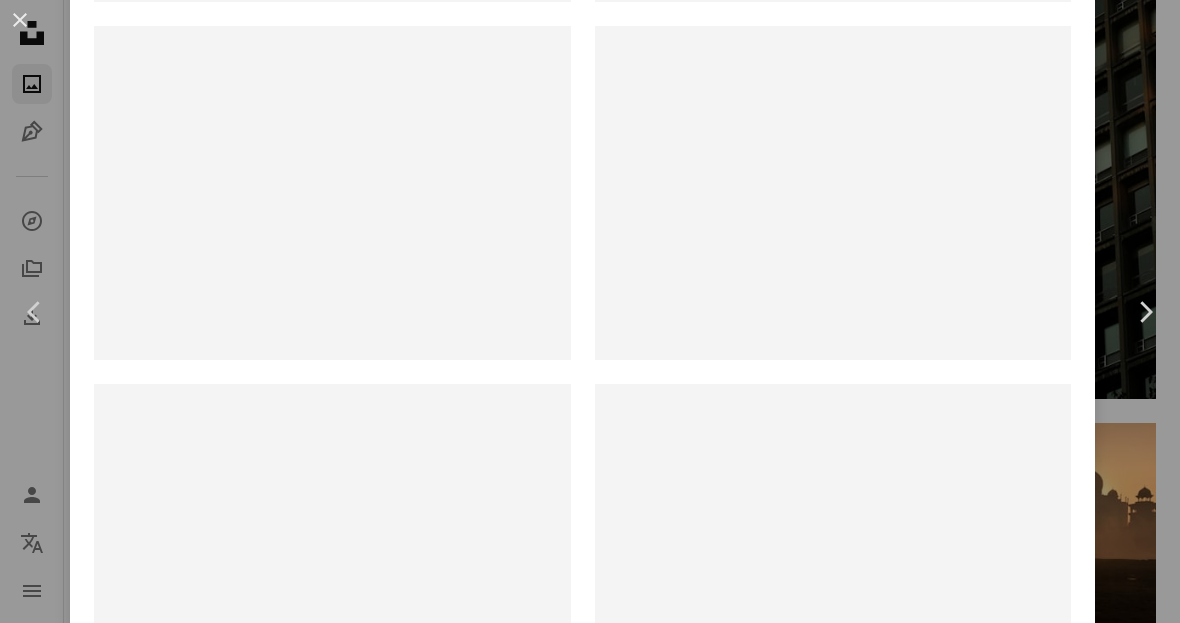scroll, scrollTop: 0, scrollLeft: 0, axis: both 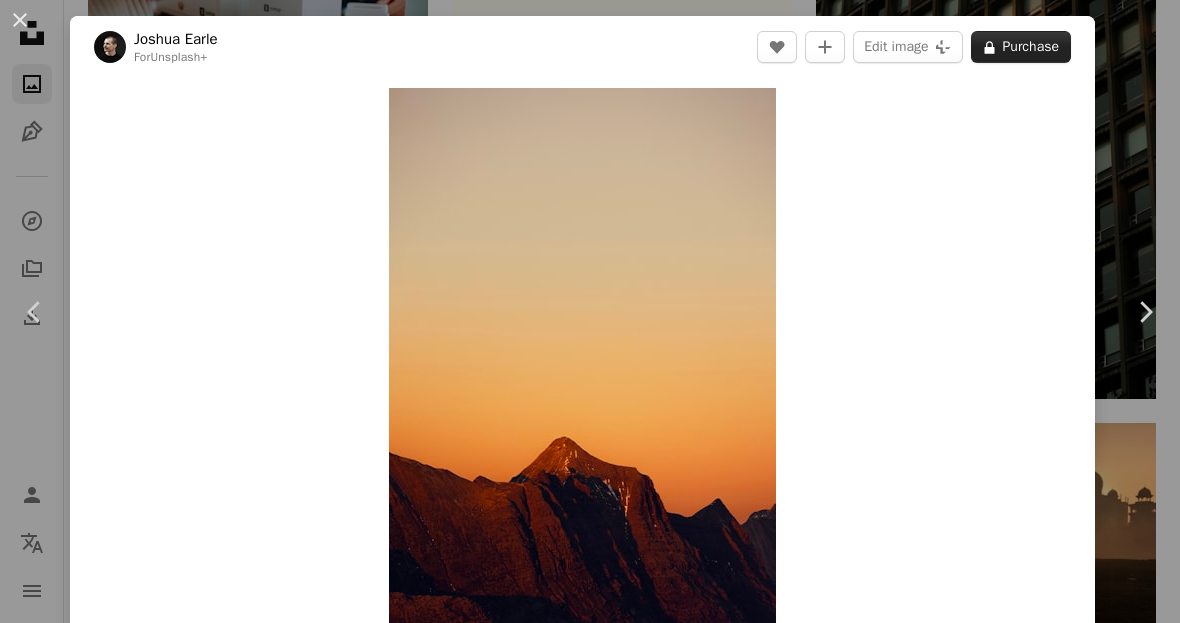click on "A lock   Purchase" at bounding box center (1021, 47) 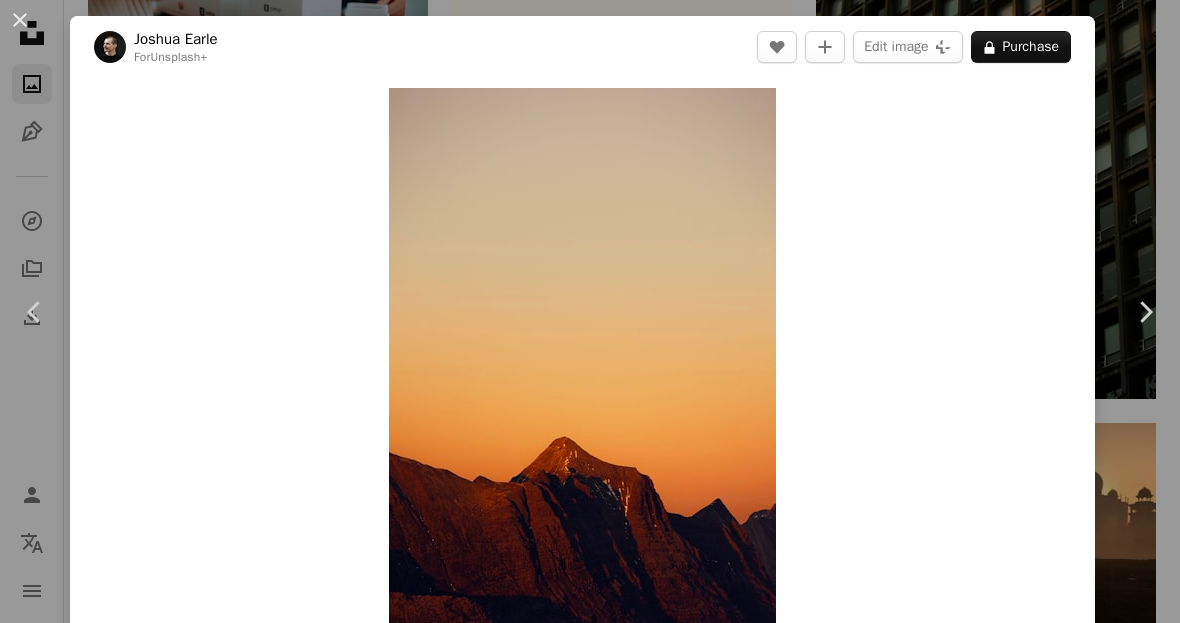click on "An X shape Premium, ready to use images. Get unlimited access. A plus sign Members-only content added monthly A plus sign Unlimited royalty-free downloads A plus sign Illustrations  New A plus sign Enhanced legal protections yearly 66%  off monthly $12   $4 USD per month * Get  Unsplash+ * When paid annually, billed upfront  $48 Taxes where applicable. Renews automatically. Cancel anytime." at bounding box center [590, 3593] 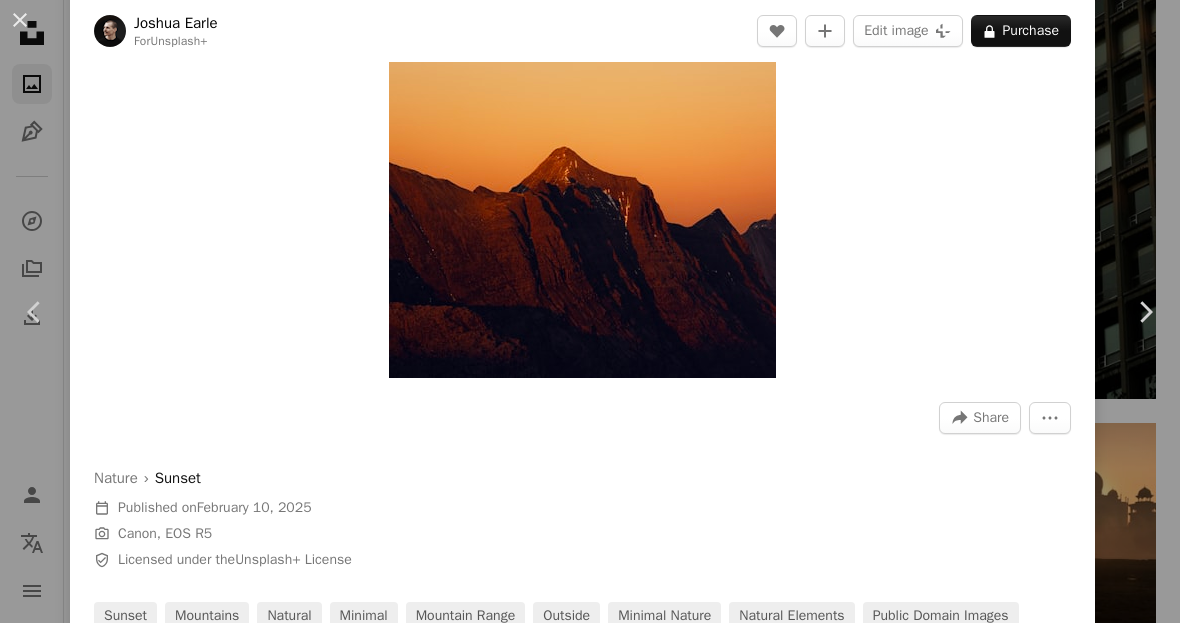 scroll, scrollTop: 295, scrollLeft: 0, axis: vertical 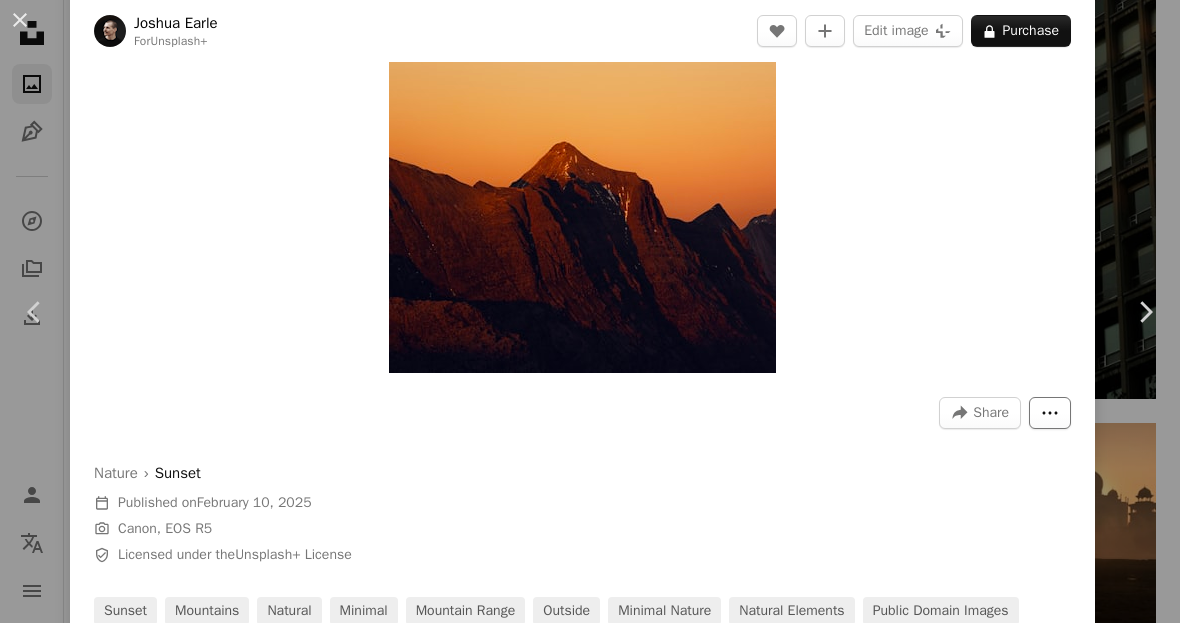 click on "More Actions" 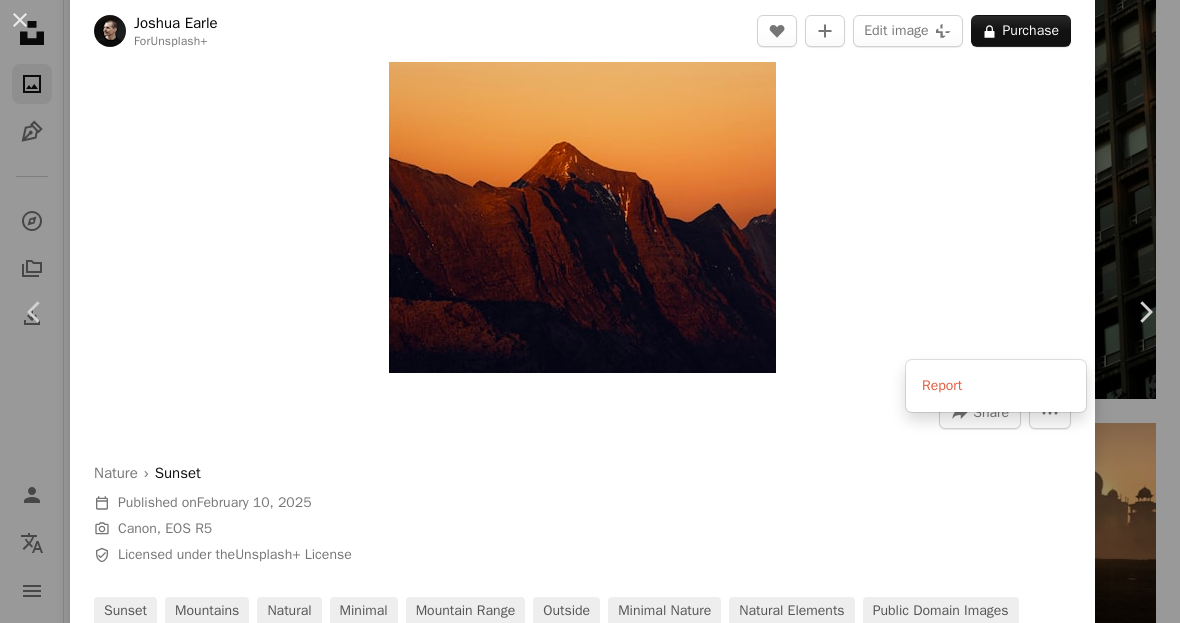 click on "An X shape Chevron left Chevron right [FIRST] [LAST] For Unsplash+ A heart A plus sign Edit image Plus sign for Unsplash+ A lock Purchase Zoom in A forward-right arrow Share More Actions Nature › Sunset Calendar outlined Published on February 10, 2025 Camera Canon, EOS R5 Safety Licensed under the Unsplash+ License sunset mountains natural minimal mountain range outside minimal nature natural elements Public domain images From this series Chevron right Plus sign for Unsplash+ Plus sign for Unsplash+ Plus sign for Unsplash+ Plus sign for Unsplash+ Plus sign for Unsplash+ Plus sign for Unsplash+ Plus sign for Unsplash+ Plus sign for Unsplash+ Plus sign for Unsplash+ Related images Plus sign for Unsplash+ A heart A plus sign [FIRST] [LAST] For Unsplash+ A lock Purchase Plus sign for Unsplash+ A heart A plus sign [FIRST] [LAST] For Unsplash+ A lock Purchase Plus sign for Unsplash+ A heart" at bounding box center (590, 311) 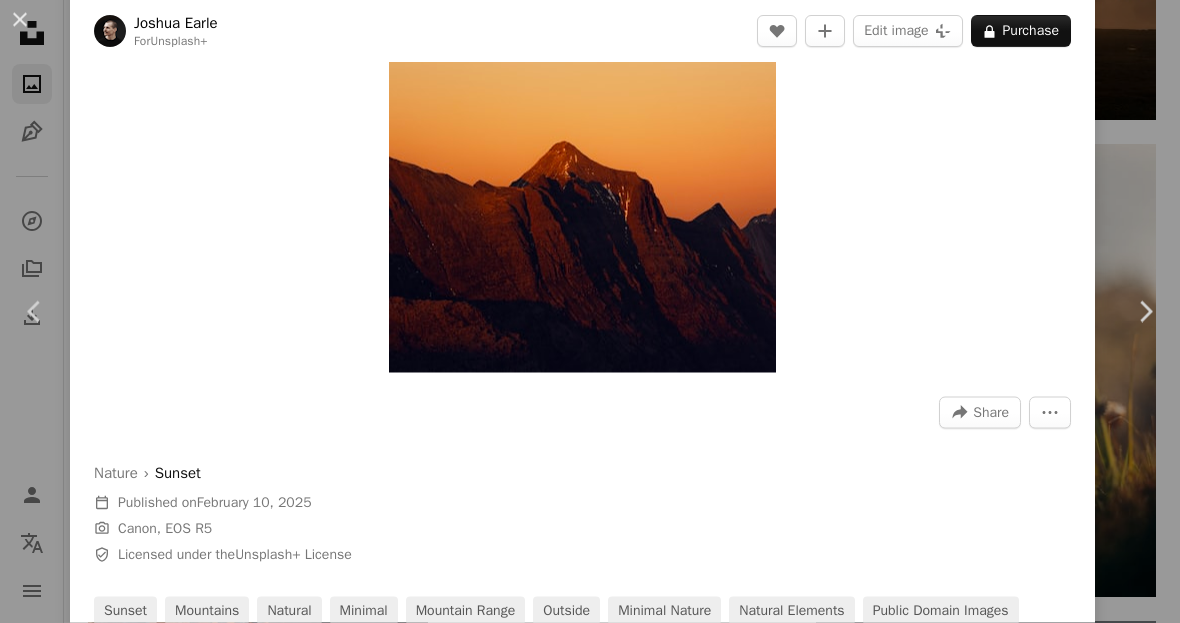 scroll, scrollTop: 1200, scrollLeft: 0, axis: vertical 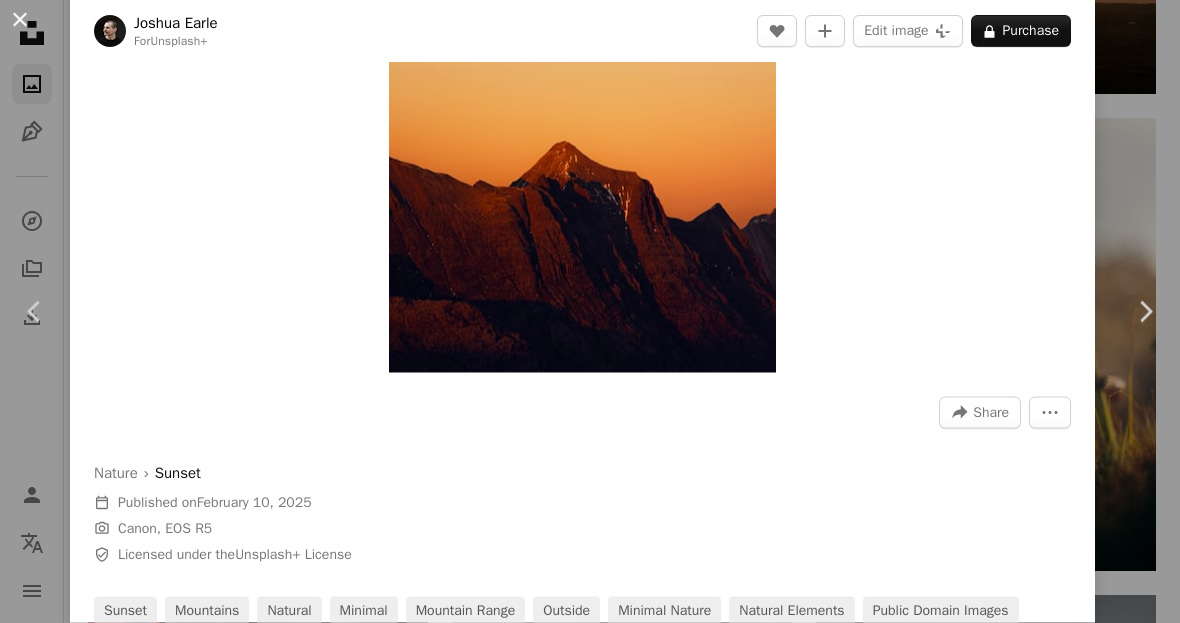 click on "An X shape" at bounding box center [20, 20] 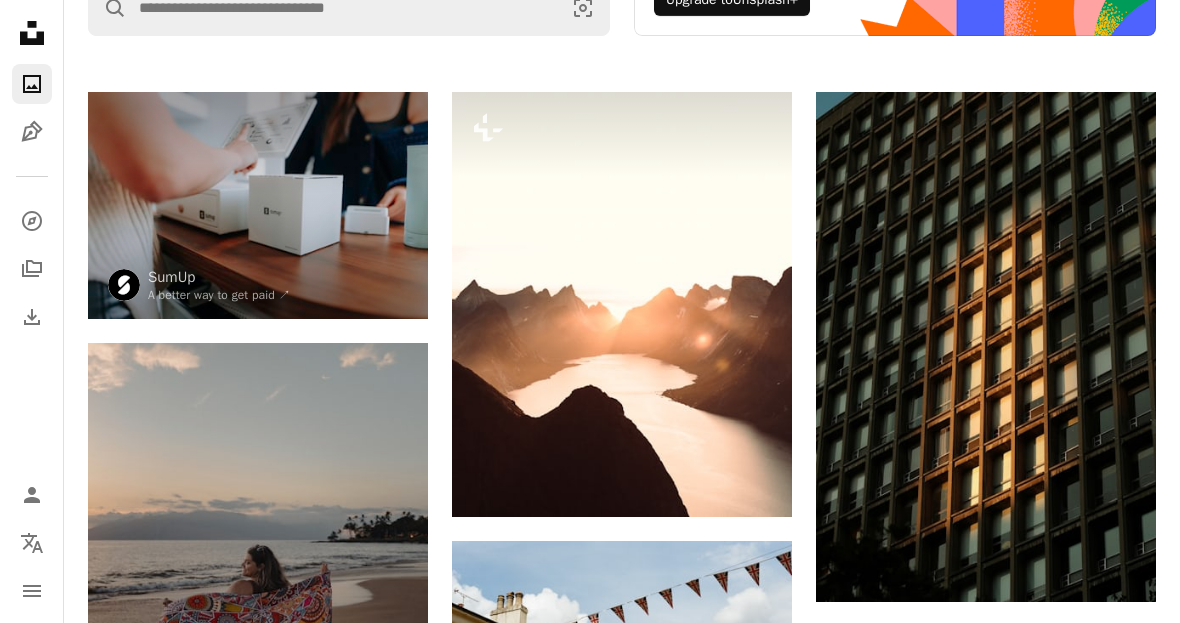 scroll, scrollTop: 0, scrollLeft: 0, axis: both 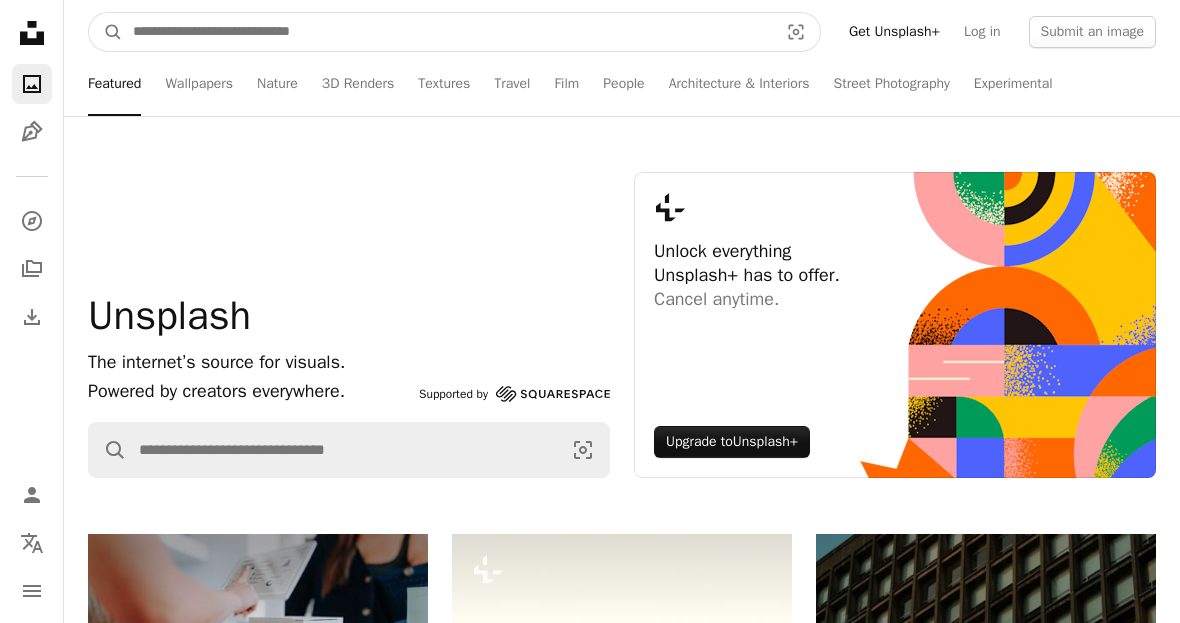 click at bounding box center [447, 32] 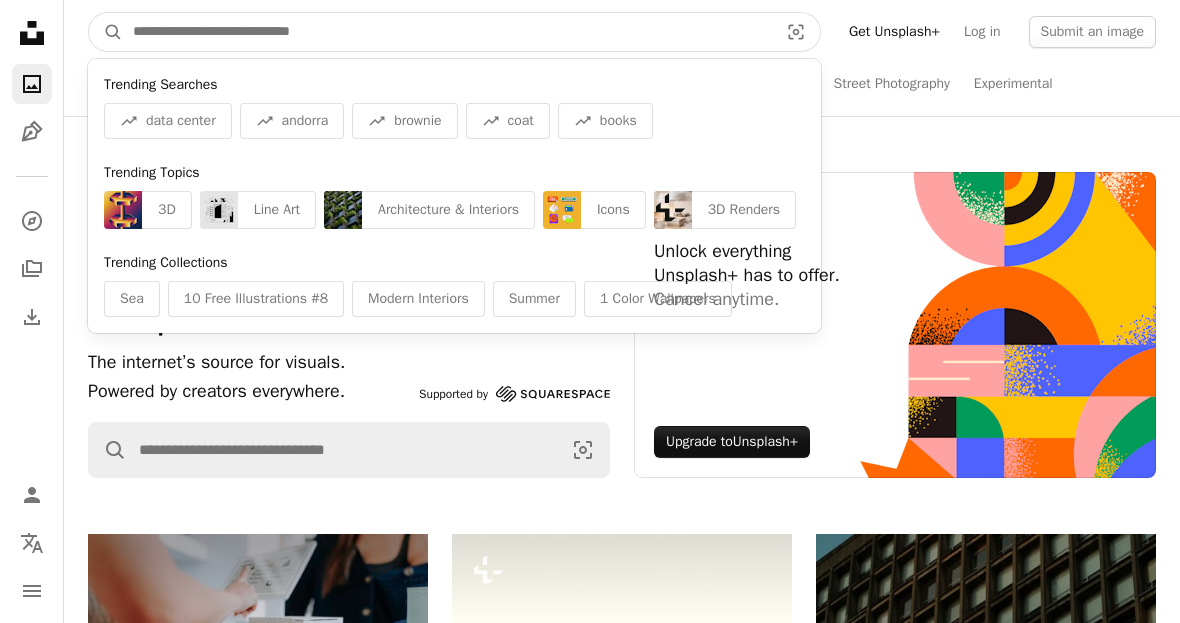 click at bounding box center (447, 32) 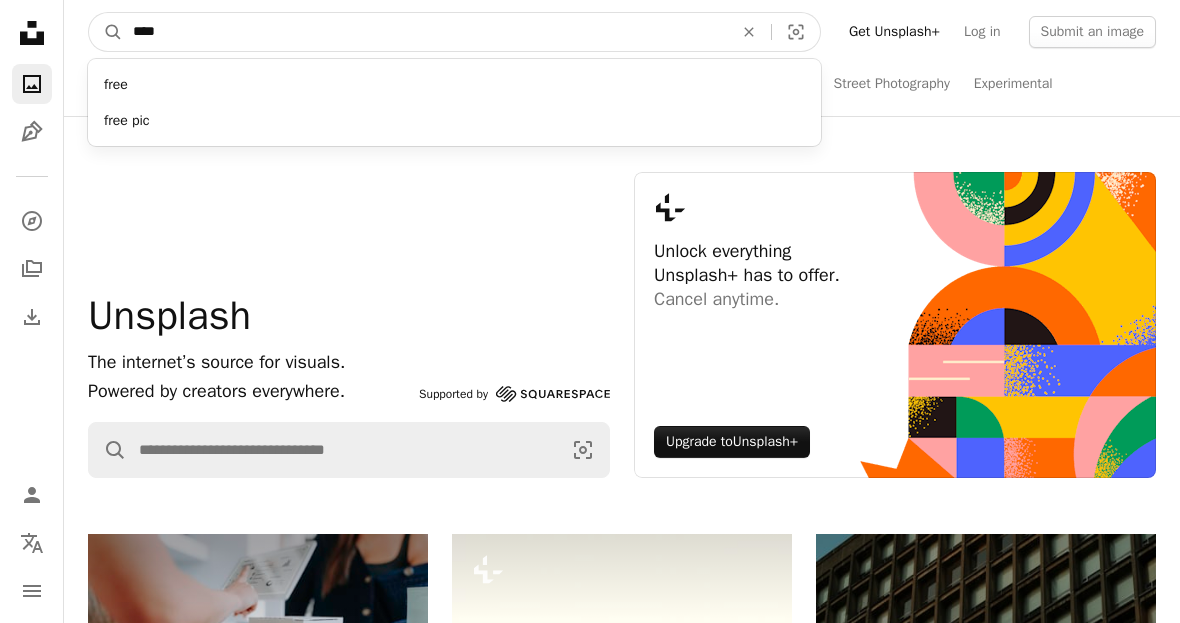 type on "****" 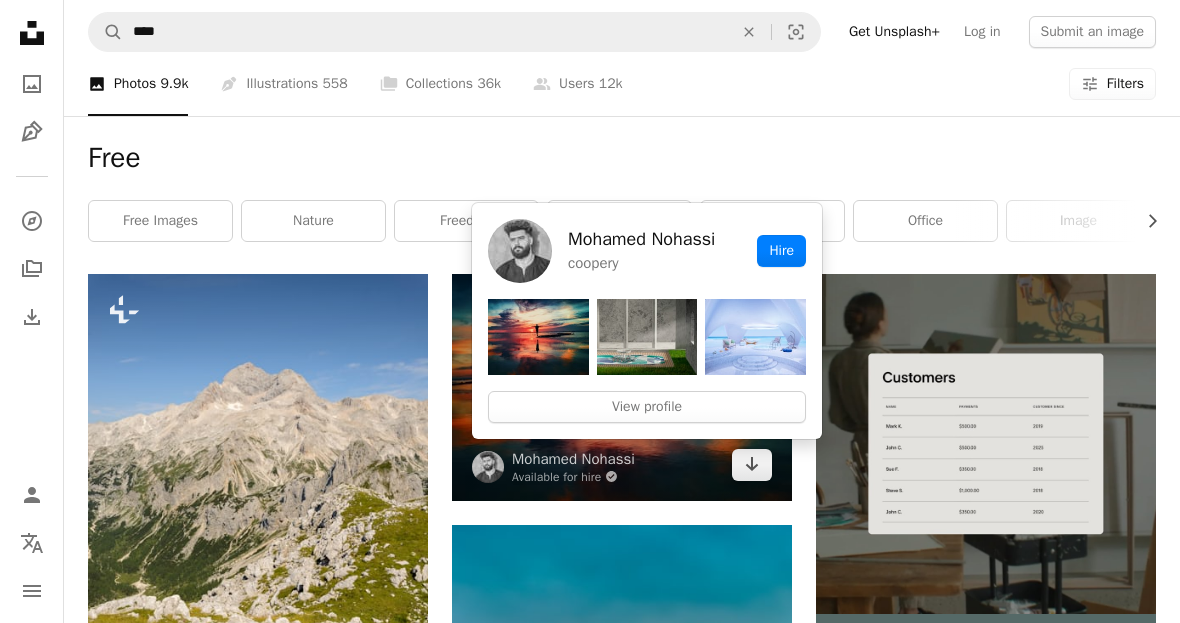 click on "Free Chevron right free images nature freedom background free pic office image food flowers photo hd photos web" at bounding box center (622, 195) 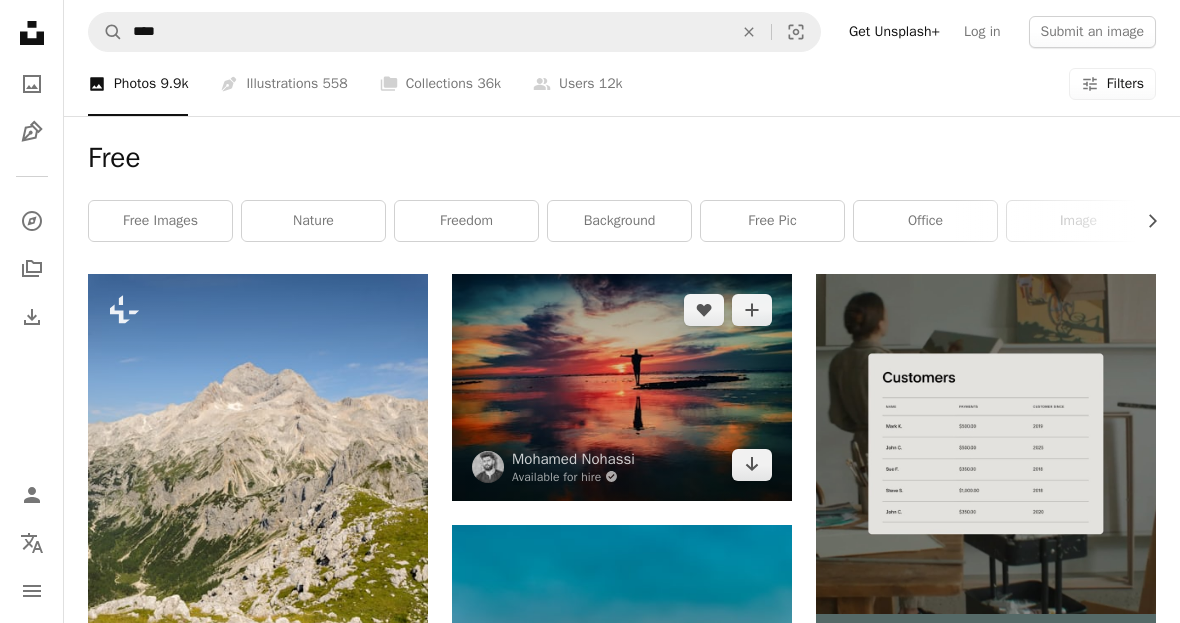 click at bounding box center [622, 387] 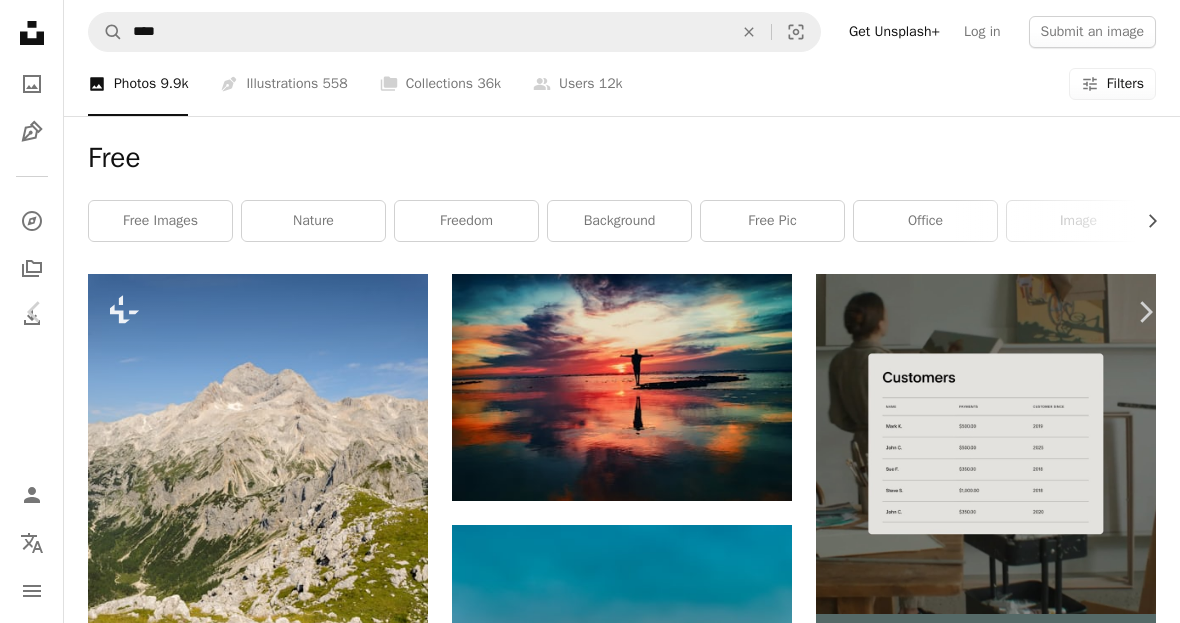 click on "Download free" at bounding box center (981, 4308) 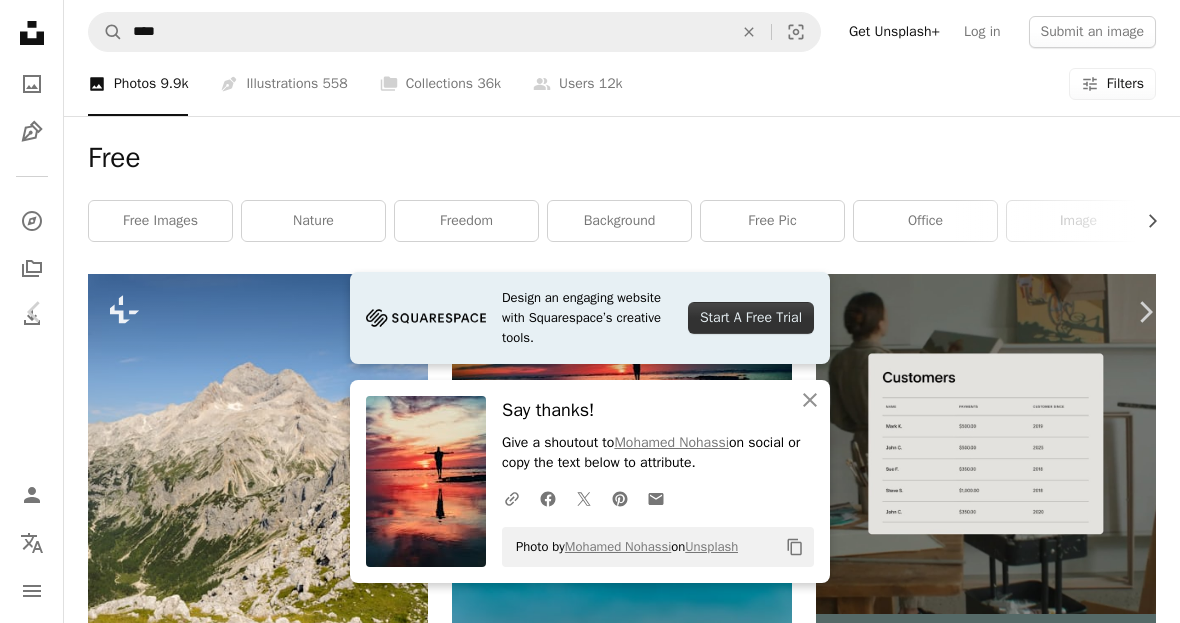 scroll, scrollTop: 1750, scrollLeft: 0, axis: vertical 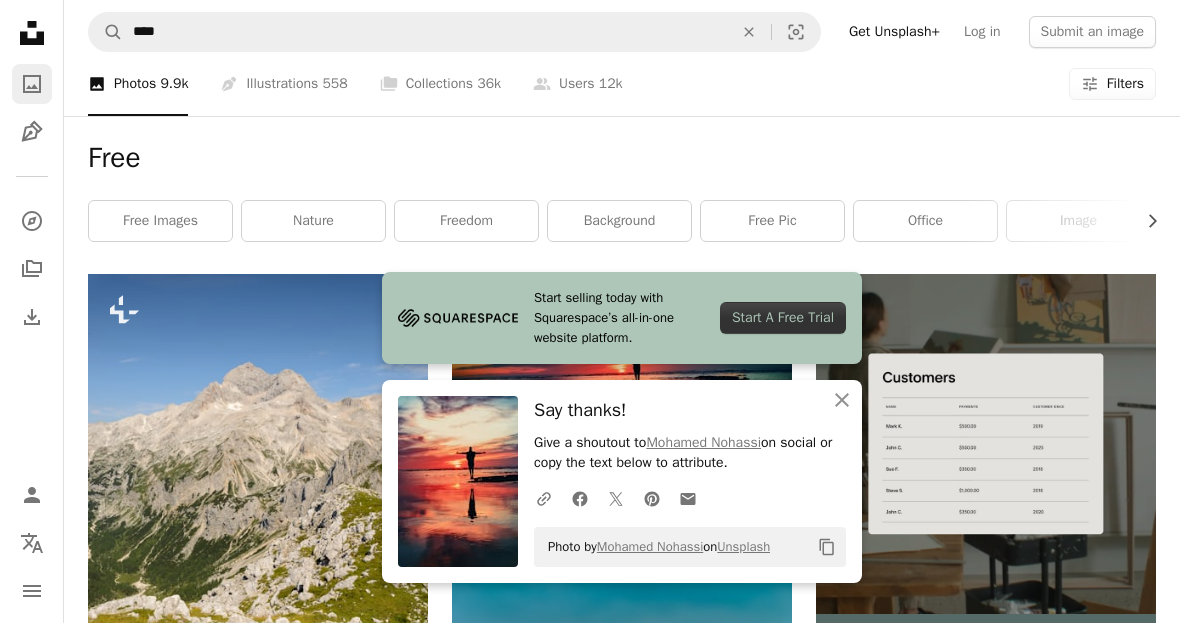 click on "A photo" 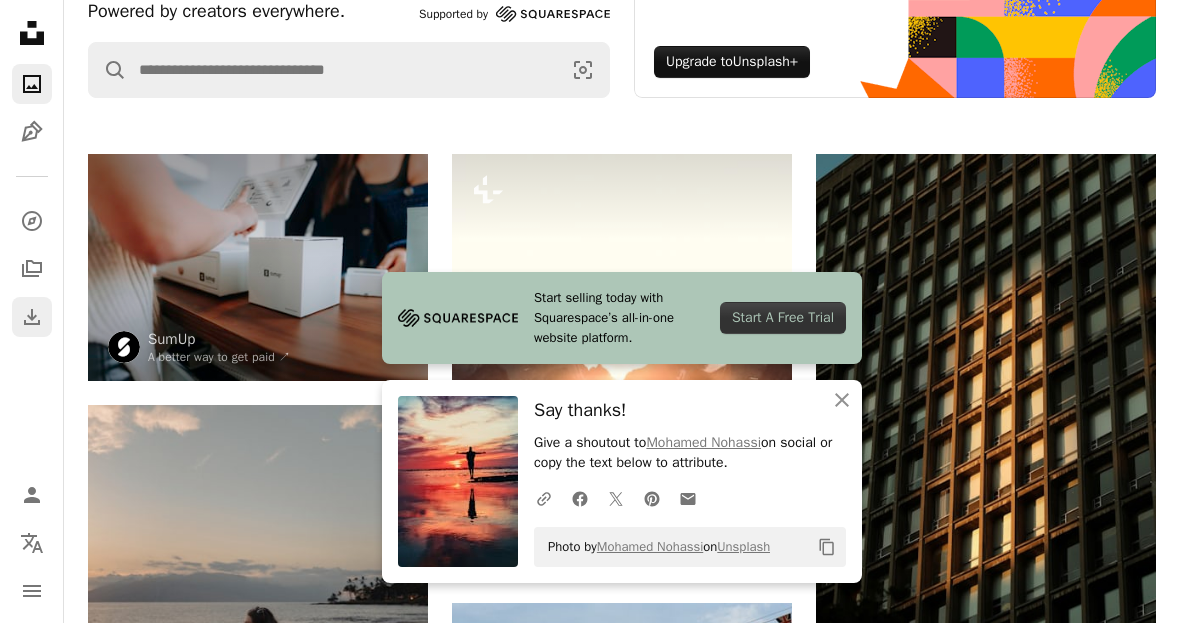 click on "Download" 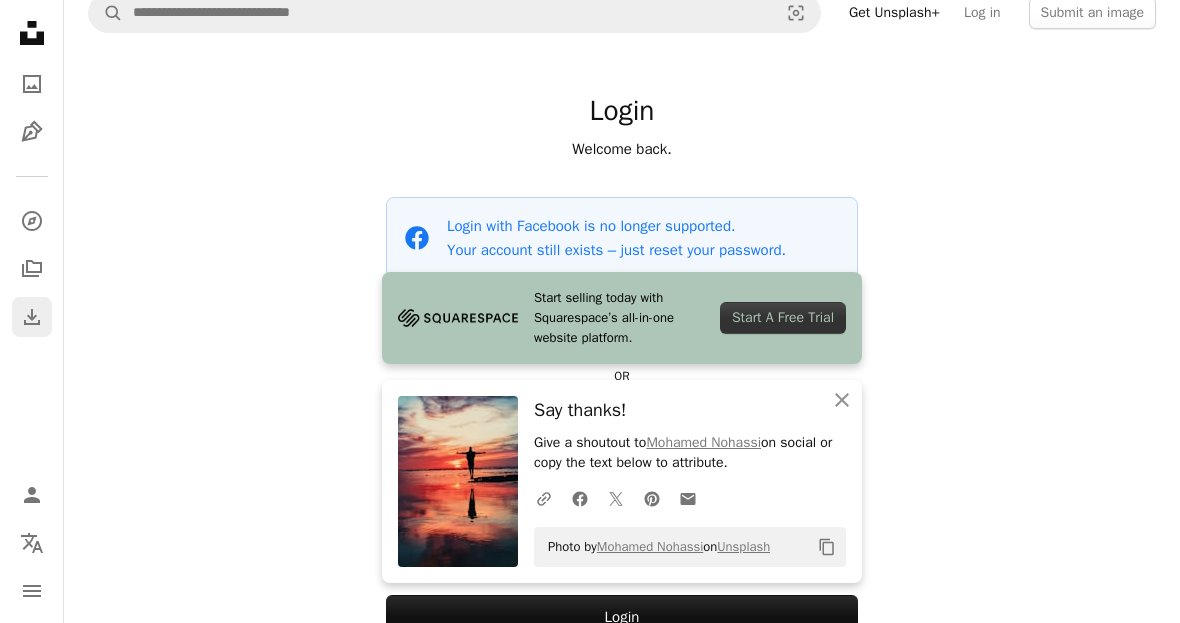 scroll, scrollTop: 14, scrollLeft: 0, axis: vertical 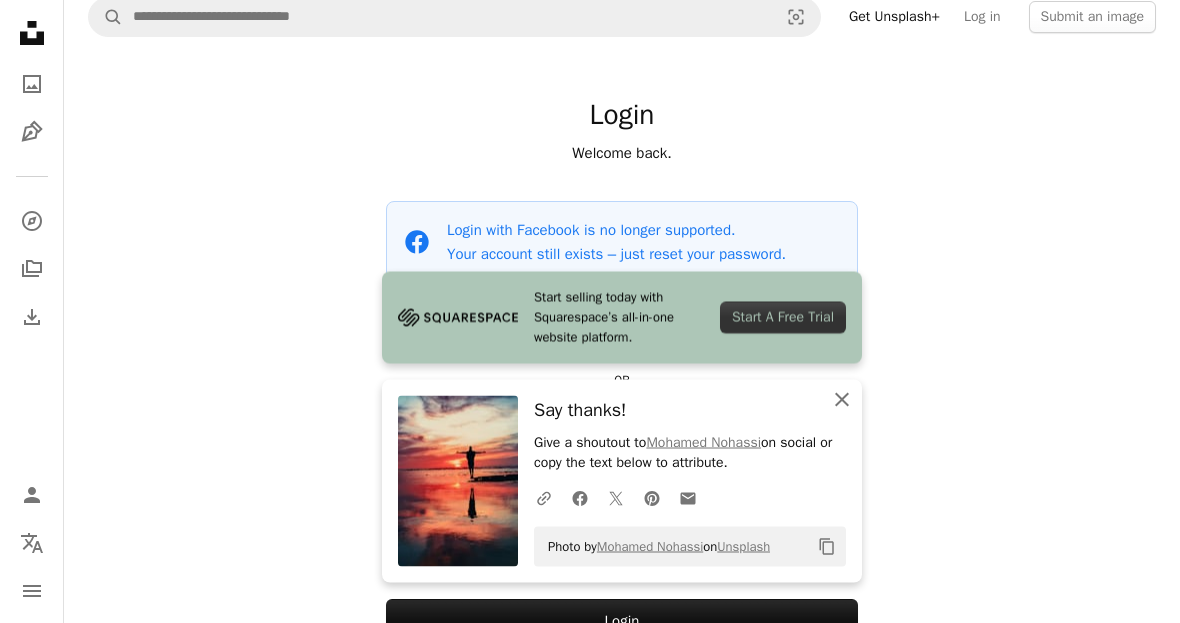 click on "An X shape" 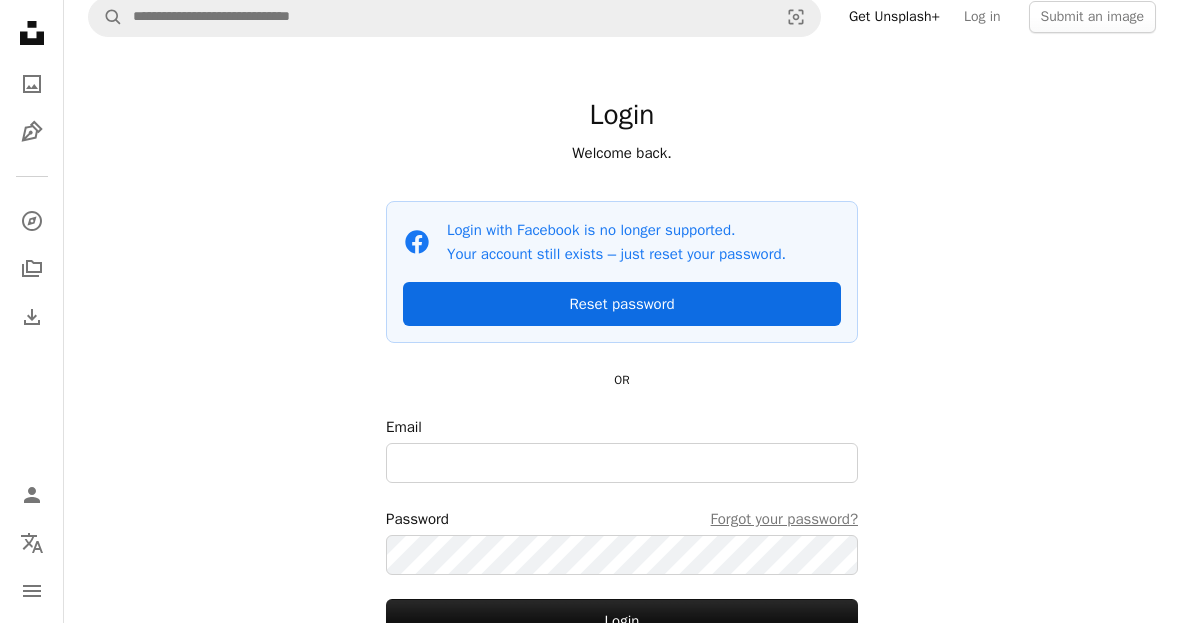 click on "Reset password" at bounding box center (622, 304) 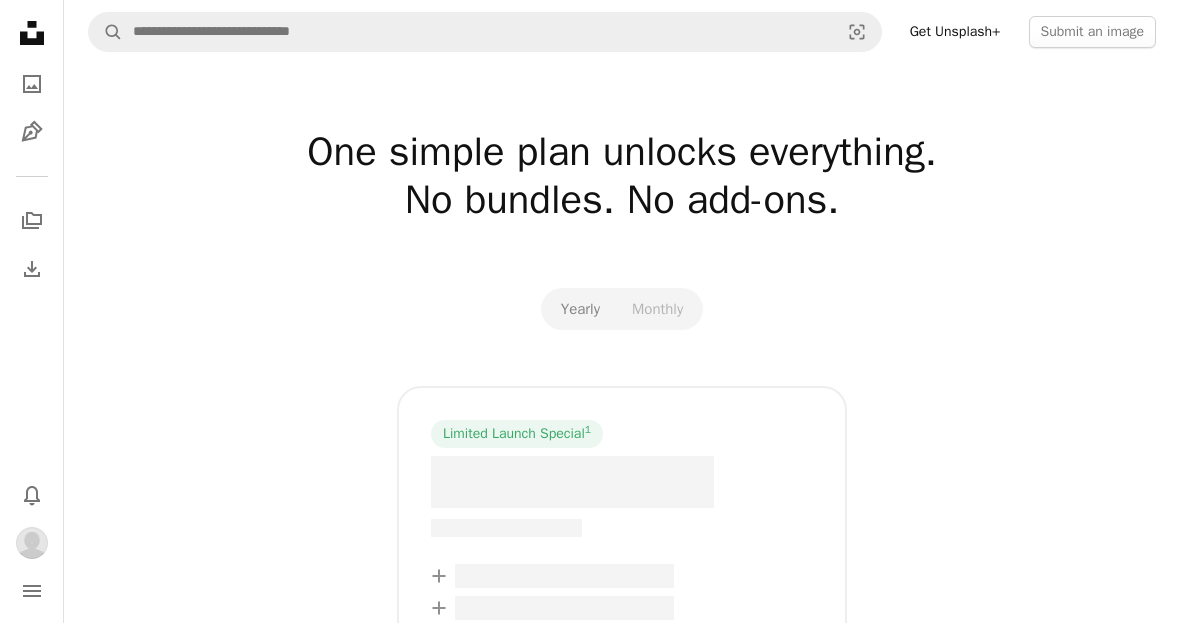 scroll, scrollTop: 0, scrollLeft: 0, axis: both 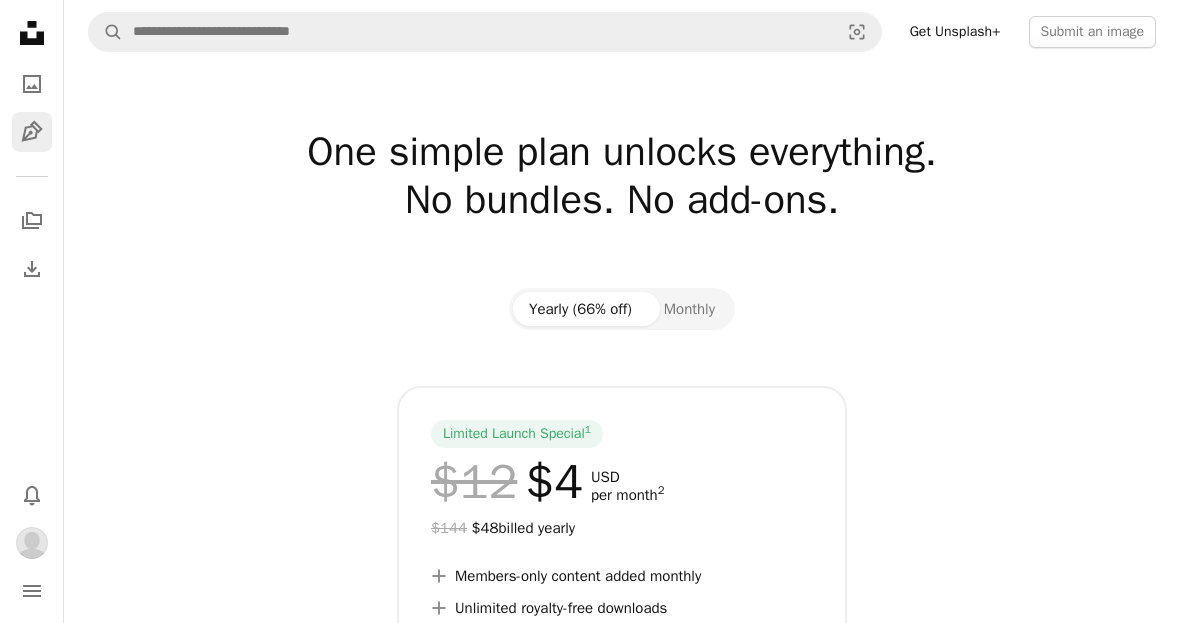 click on "Pen Tool" at bounding box center [32, 132] 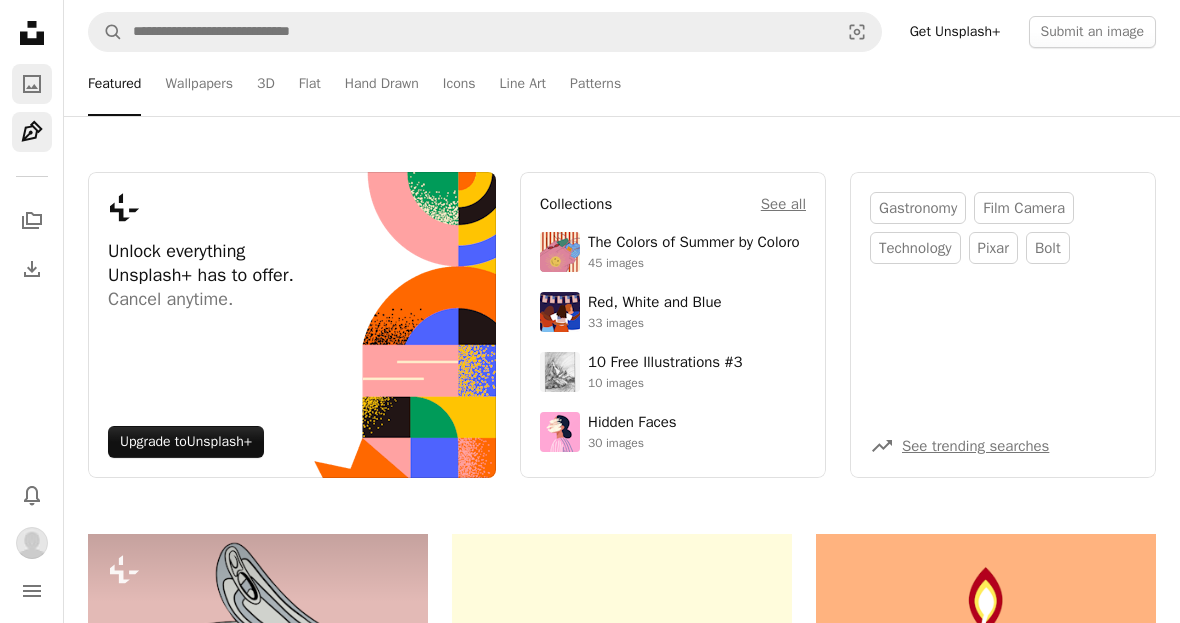click on "A photo" 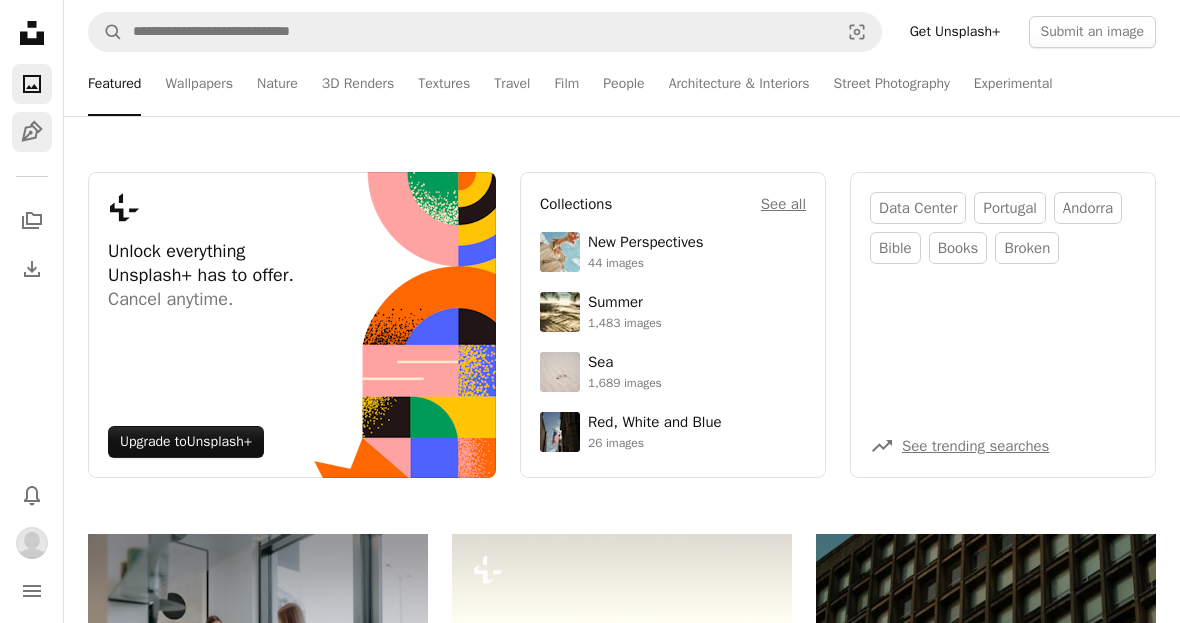 click on "Pen Tool" at bounding box center (32, 132) 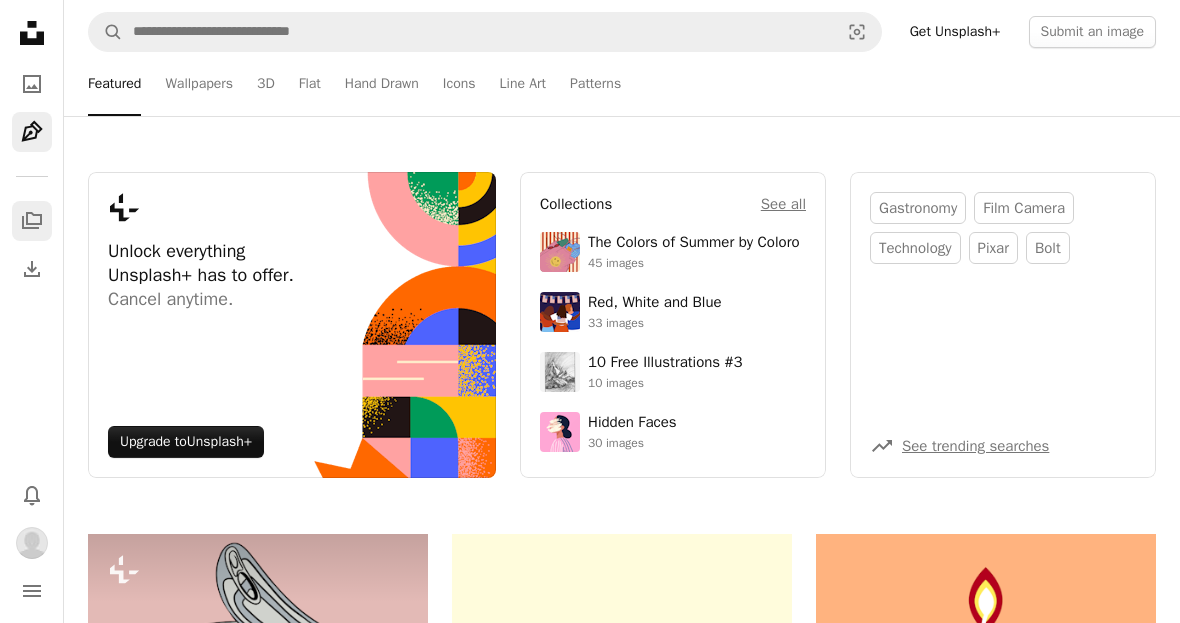 click on "A stack of folders" at bounding box center [32, 221] 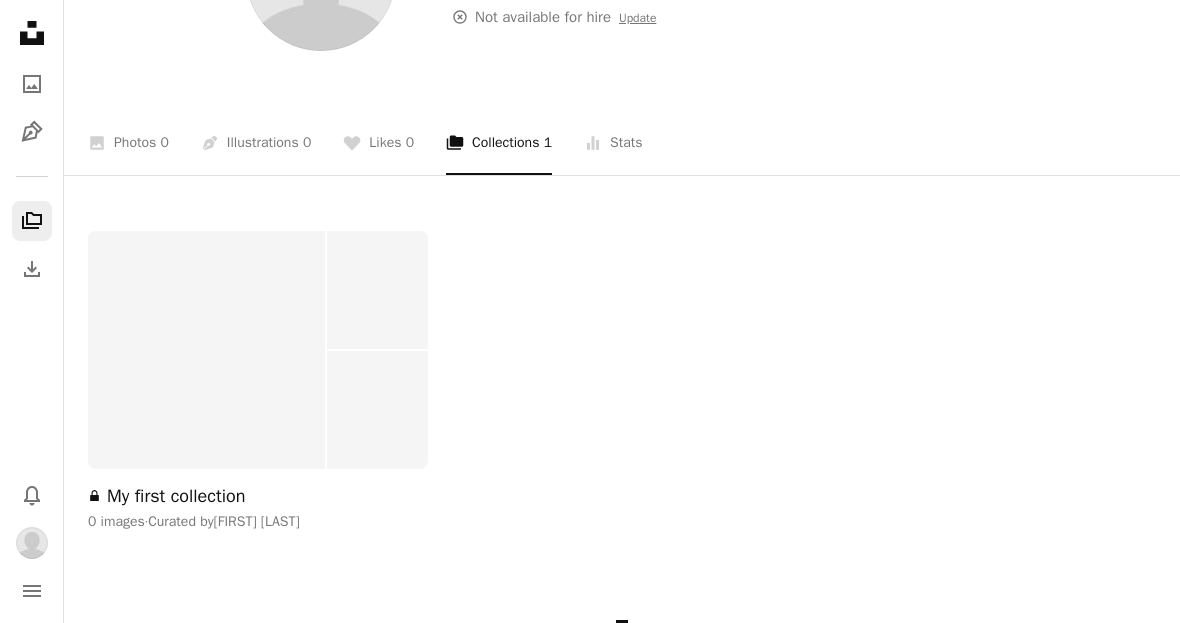 scroll, scrollTop: 292, scrollLeft: 0, axis: vertical 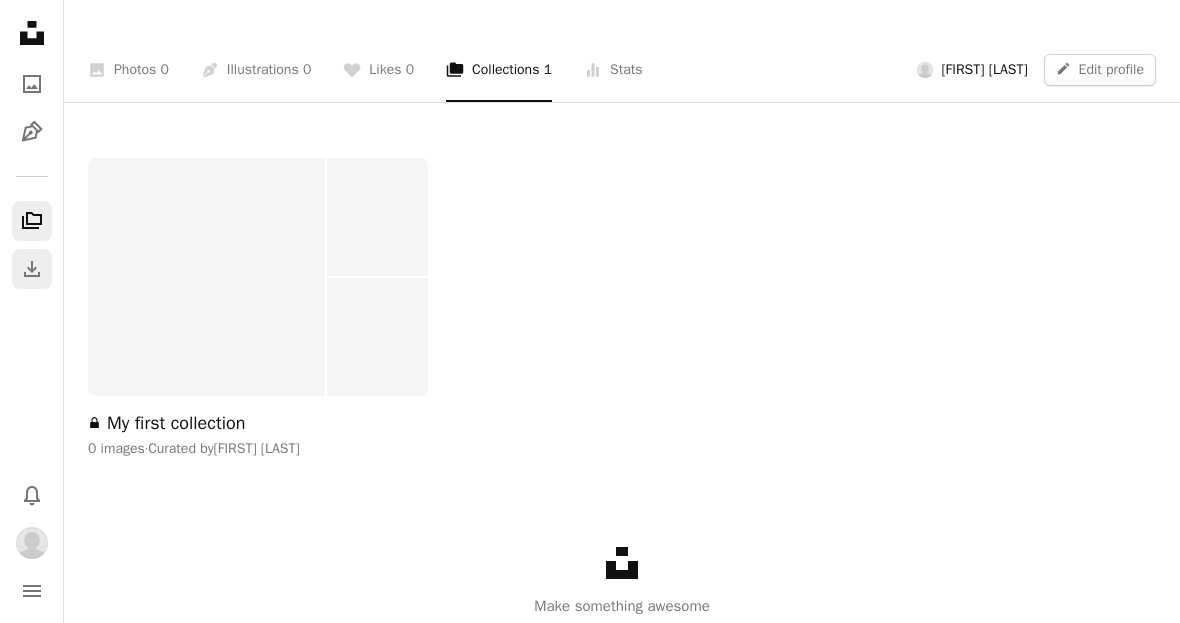 click on "Download" 